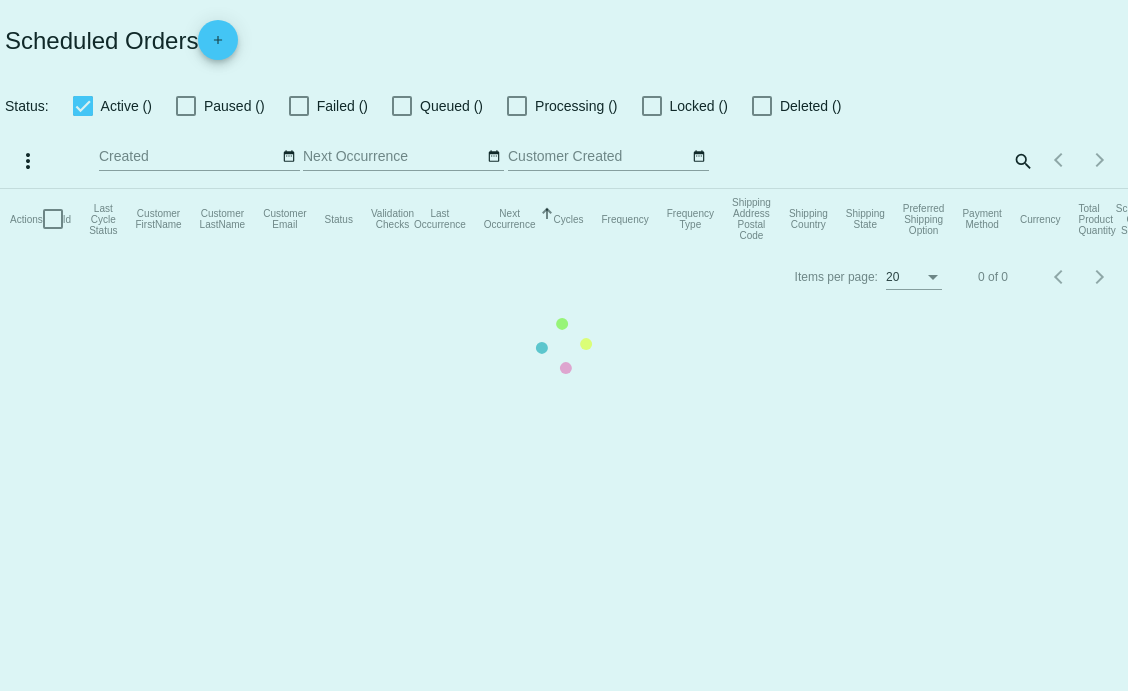 scroll, scrollTop: 0, scrollLeft: 0, axis: both 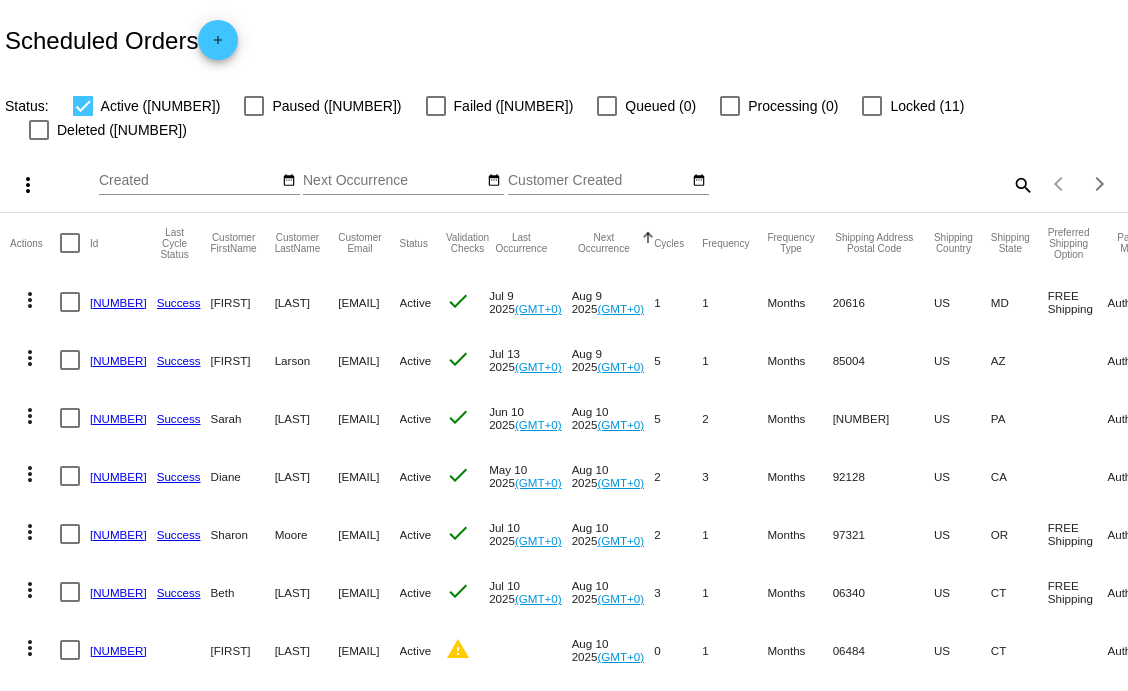 click on "search" 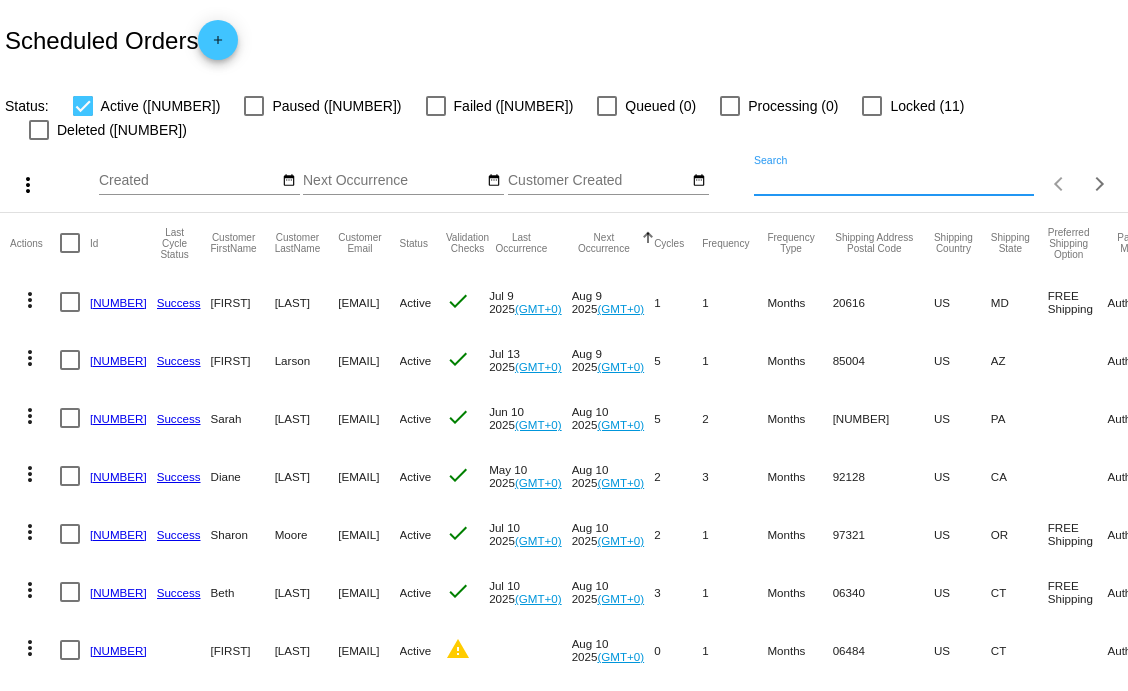 click on "Search" at bounding box center (894, 181) 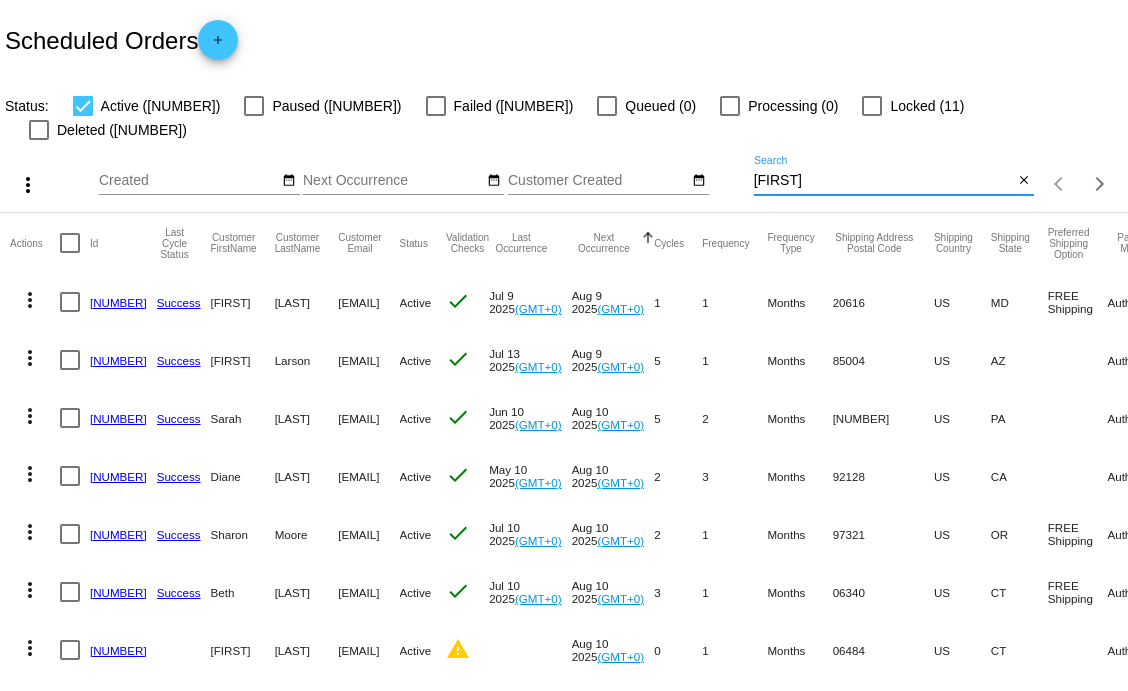 type on "[FIRST]" 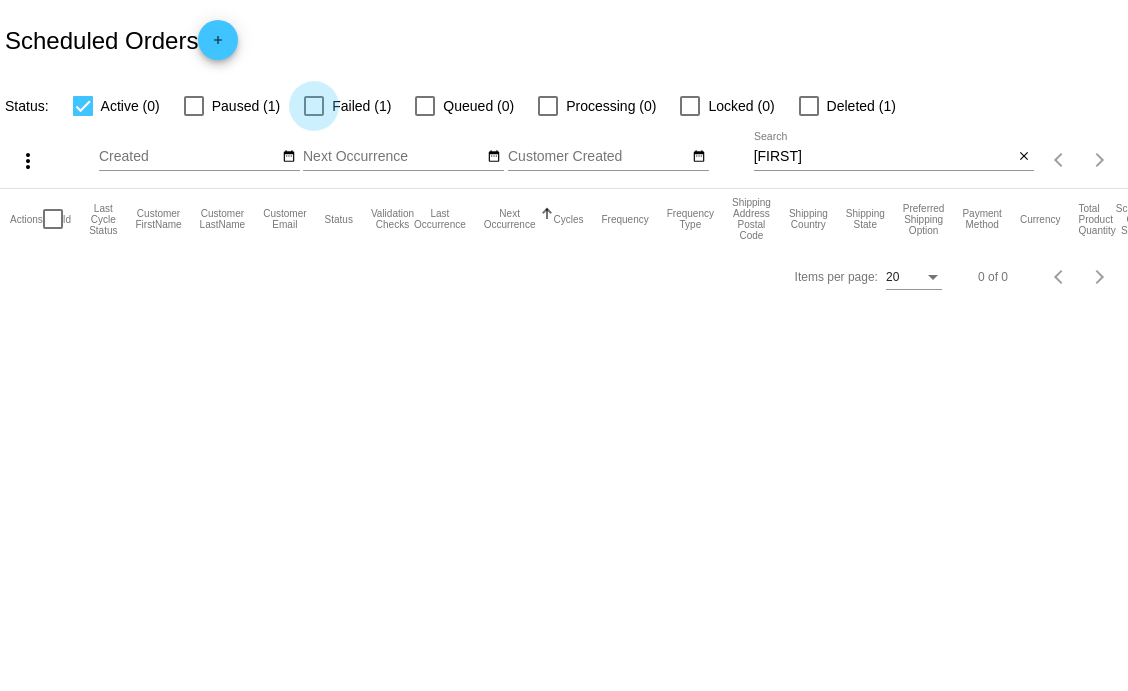 click at bounding box center (314, 106) 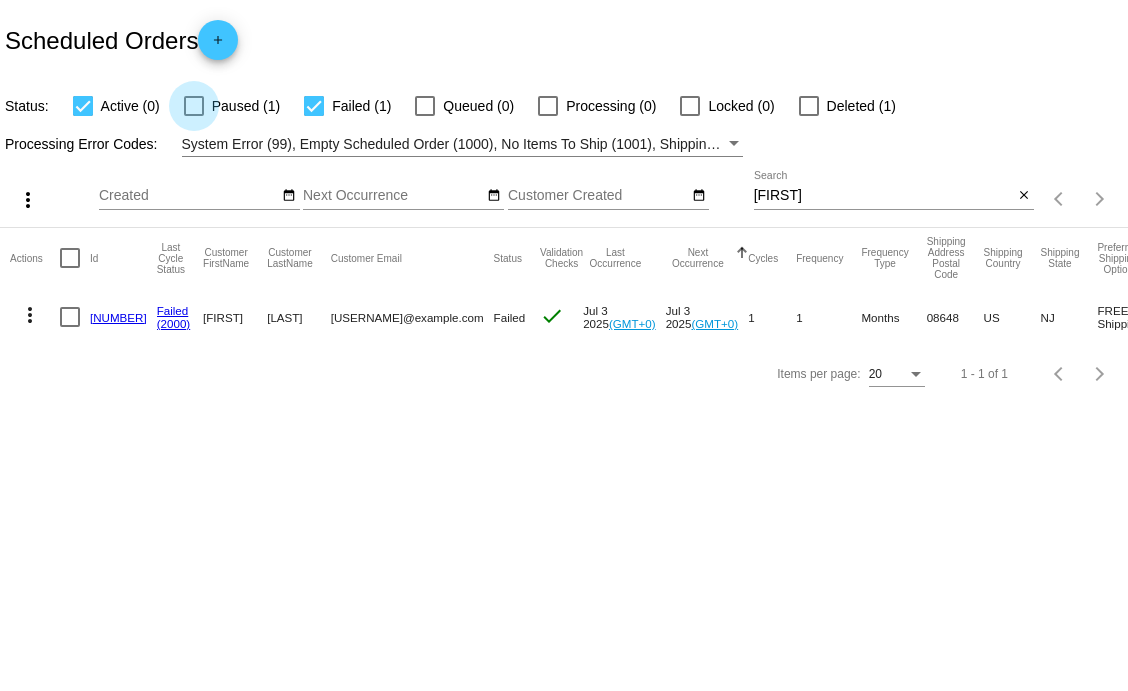 click at bounding box center (194, 106) 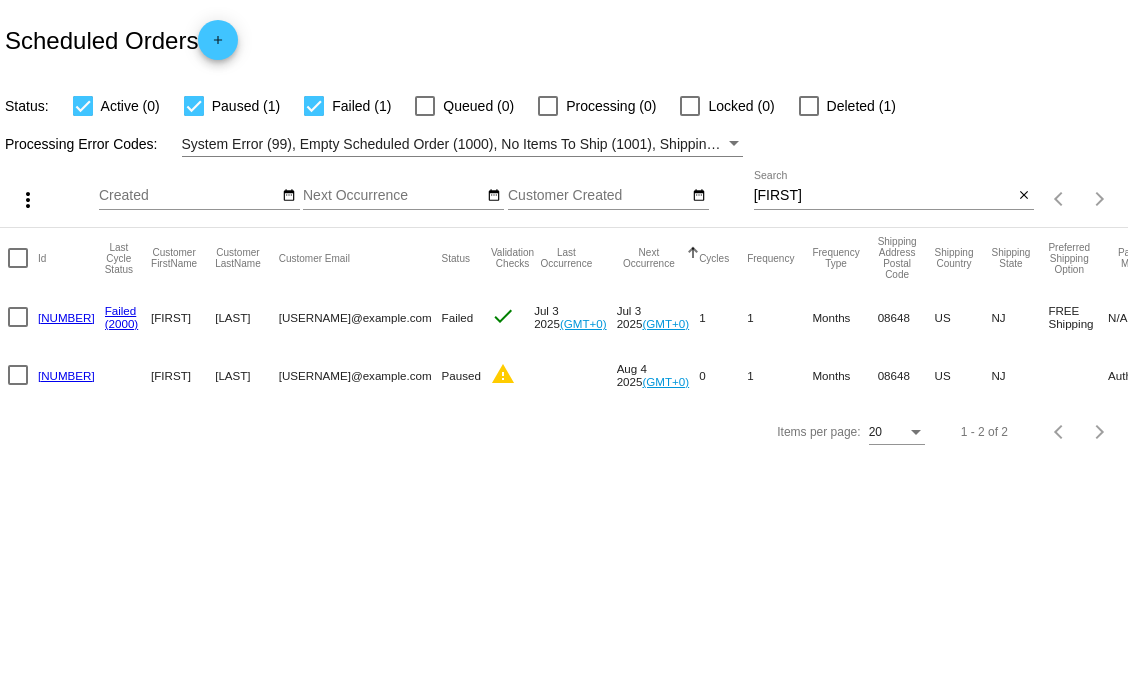 scroll, scrollTop: 0, scrollLeft: 0, axis: both 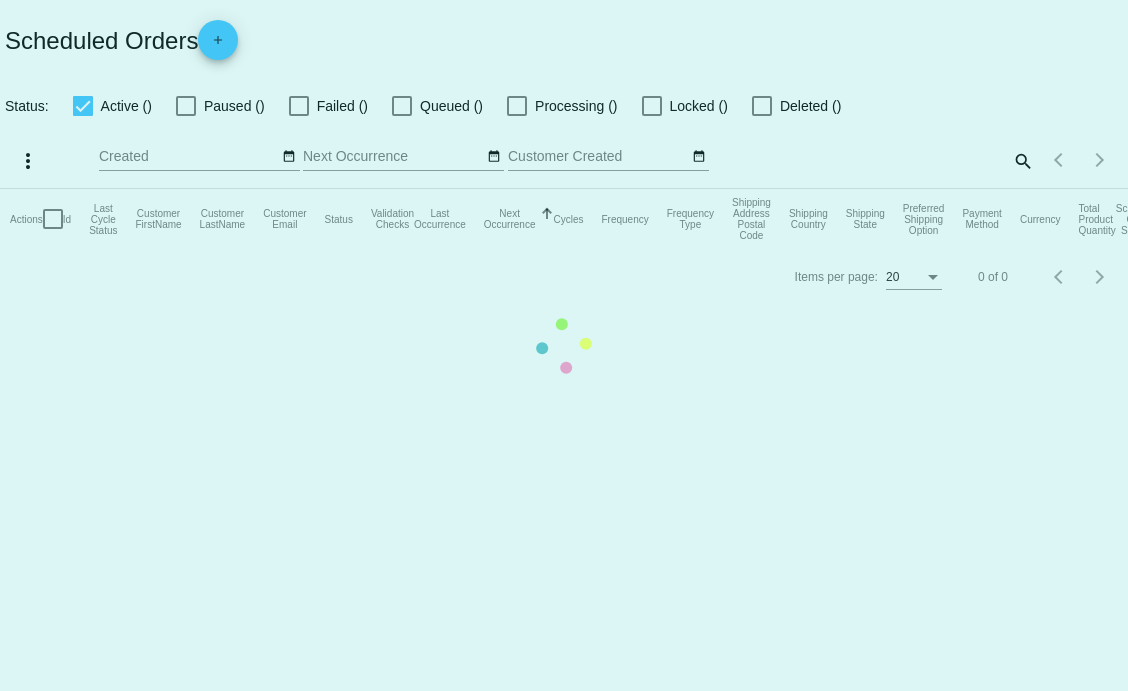checkbox on "true" 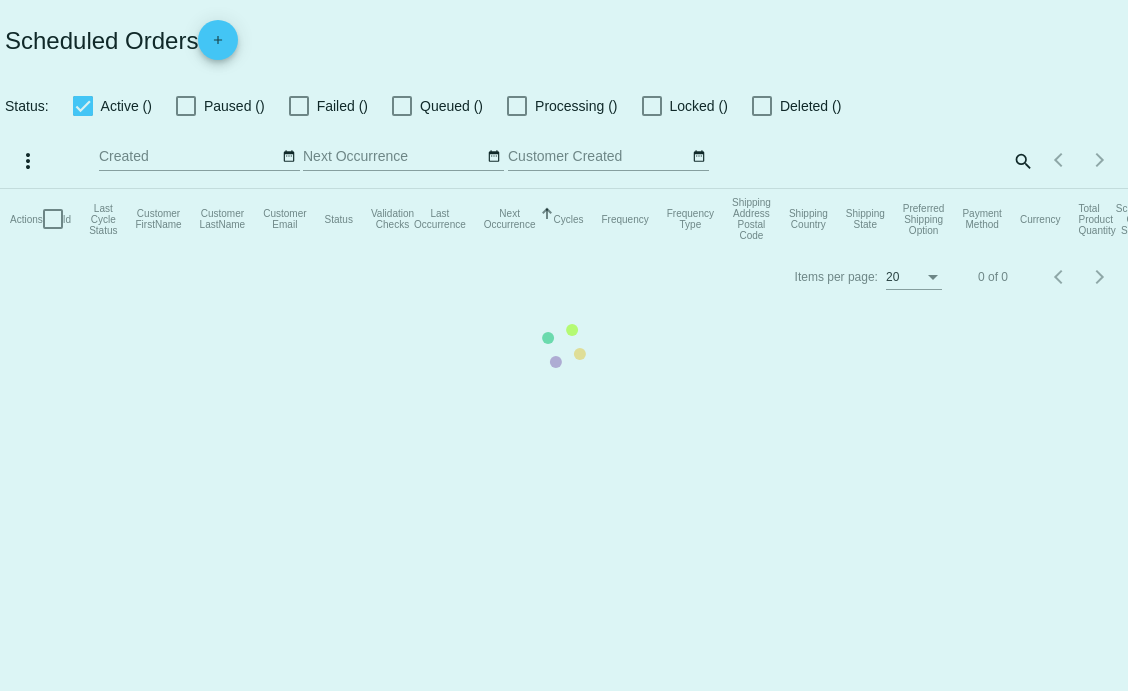 checkbox on "true" 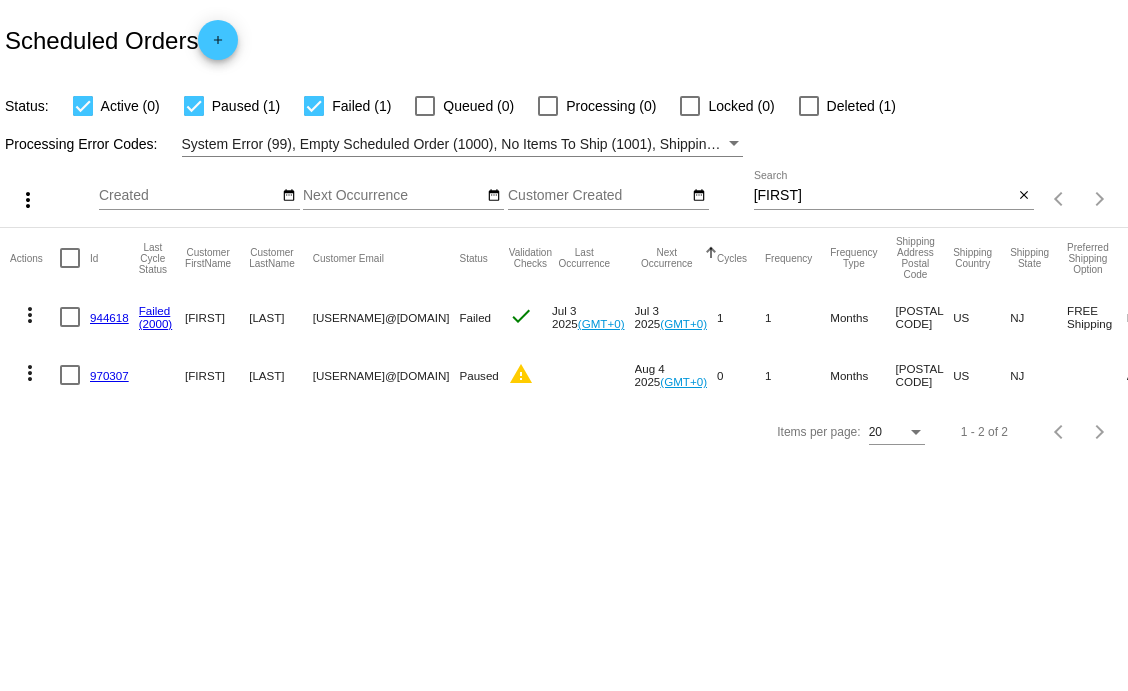 click on "[NUMBER]" 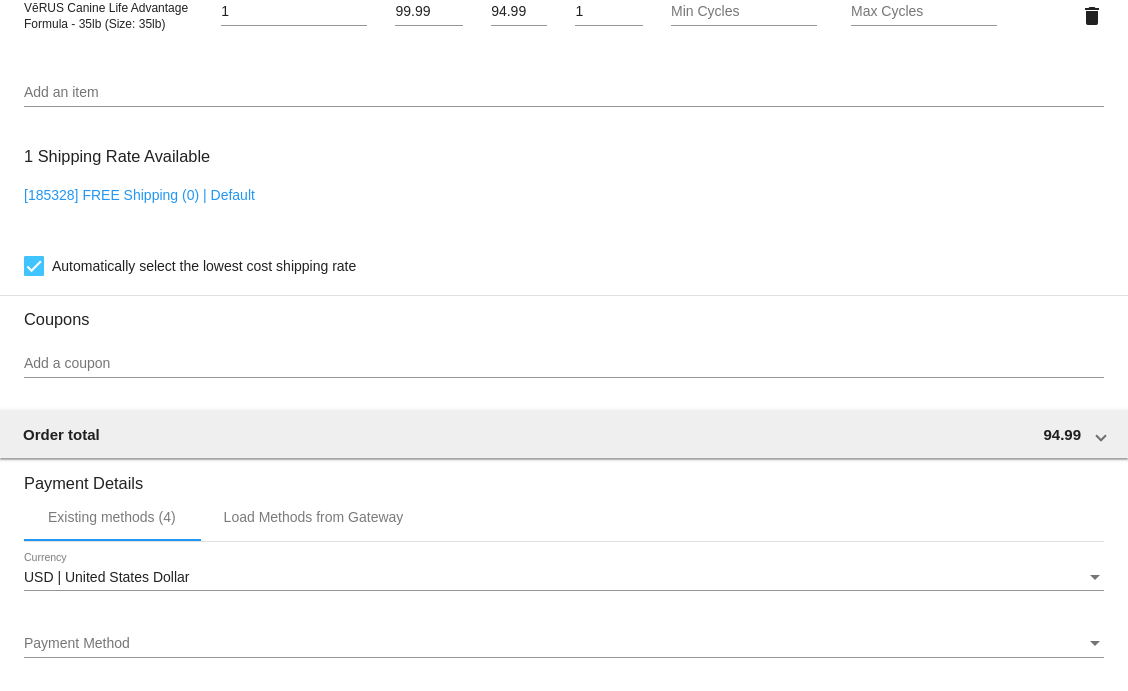 scroll, scrollTop: 1777, scrollLeft: 0, axis: vertical 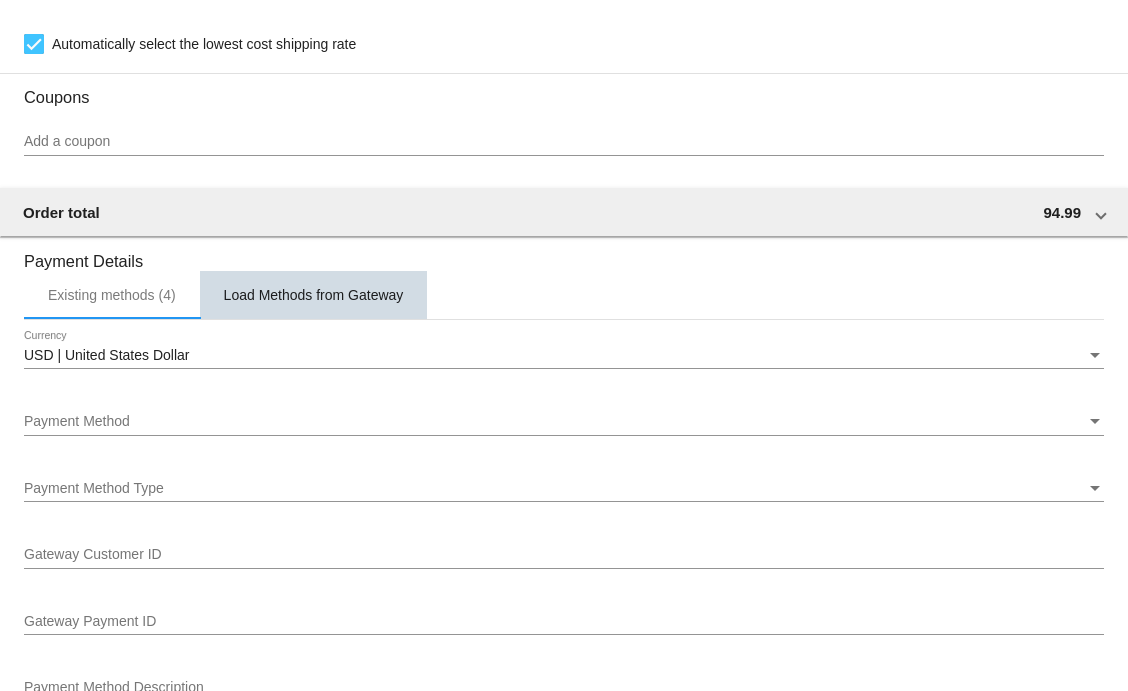 click on "Load Methods from Gateway" at bounding box center [314, 295] 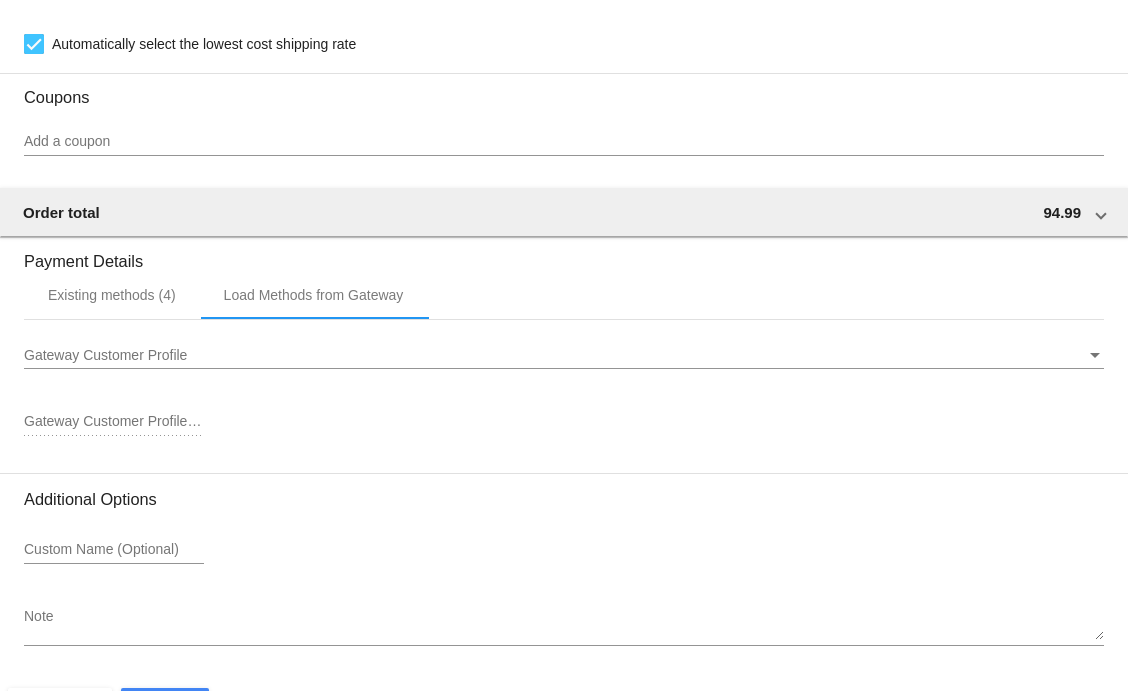 click on "Gateway Customer Profile" at bounding box center [555, 356] 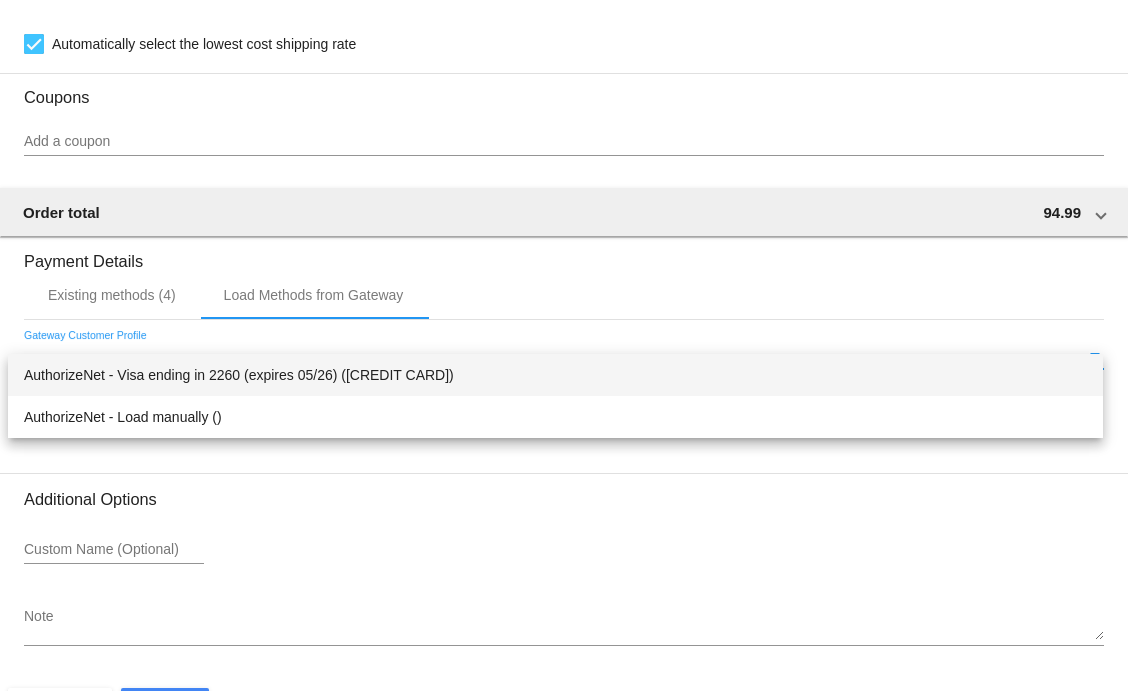 click on "AuthorizeNet - Visa ending in 2260 (expires 05/26) (1105197218)" at bounding box center (555, 375) 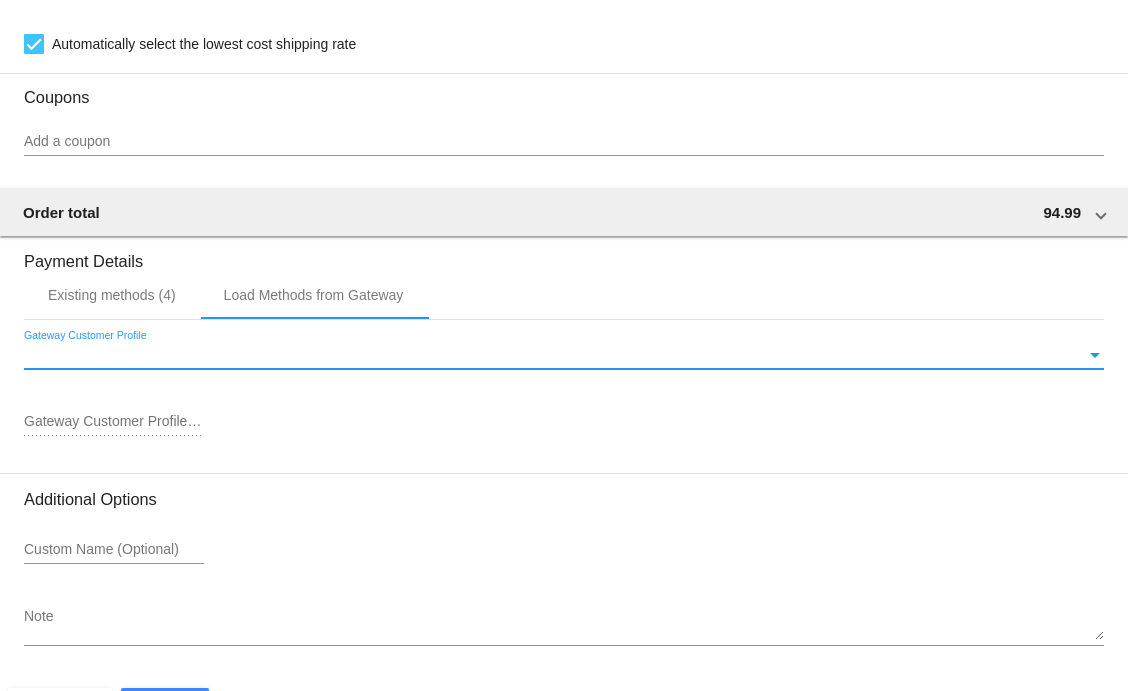 type on "1105197218" 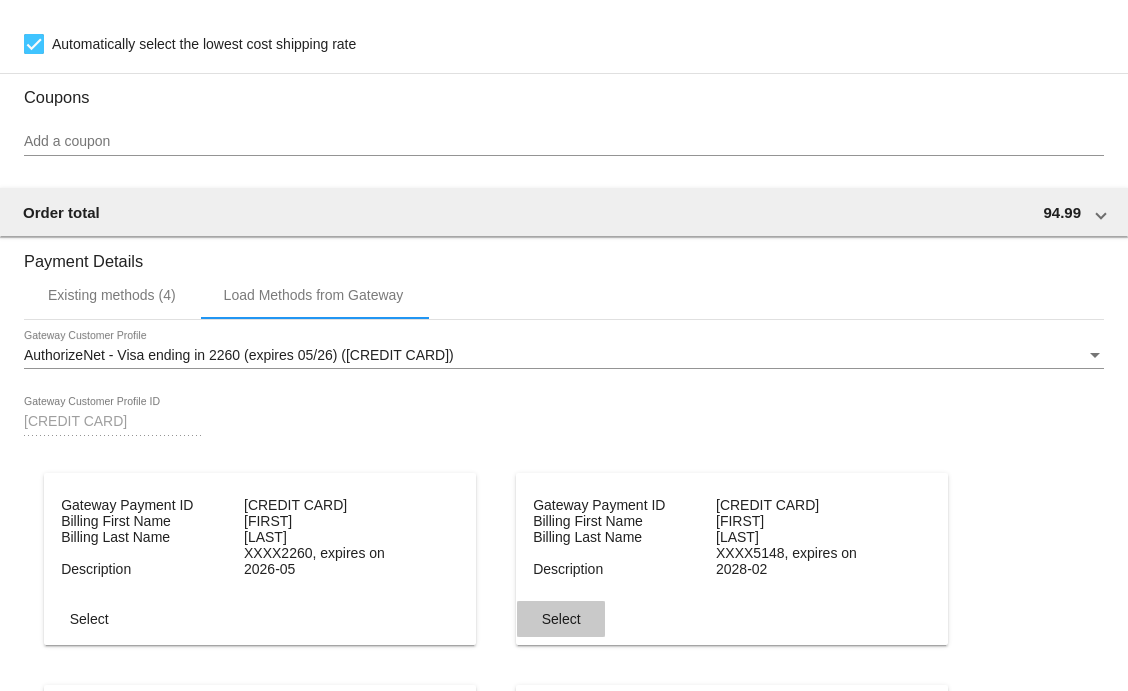 click on "Select" 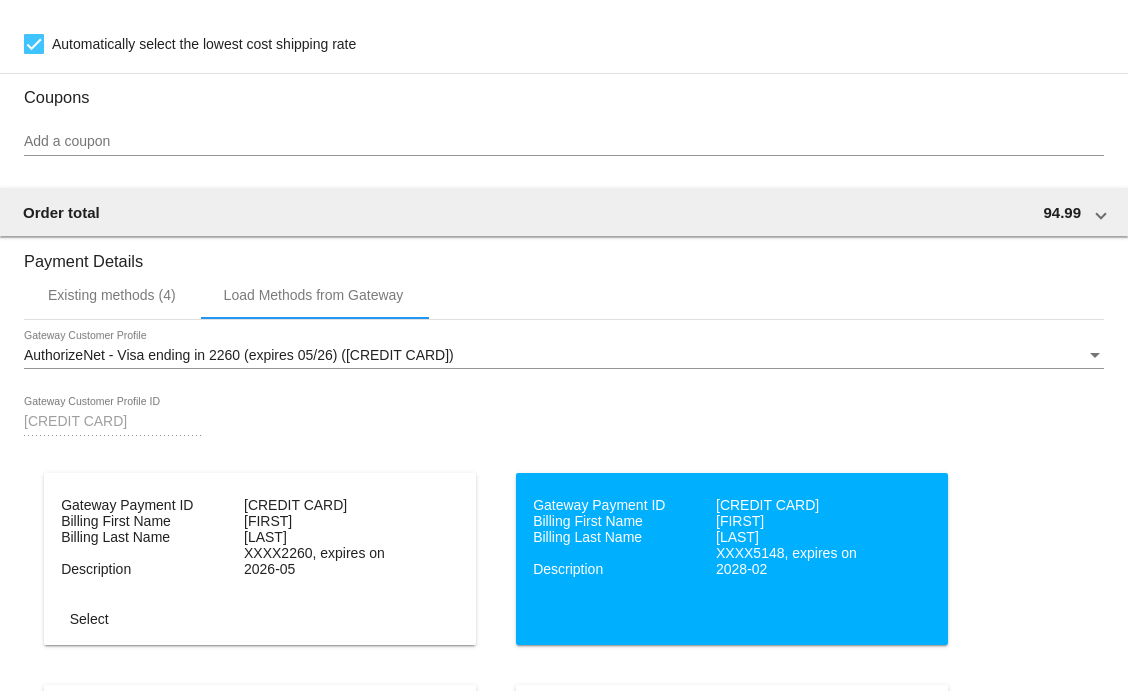 click on "Gateway Payment ID
1117956242
Billing First Name
Janice
Billing Last Name
Stevens
Description
XXXX5148, expires on 2028-02" at bounding box center (732, 537) 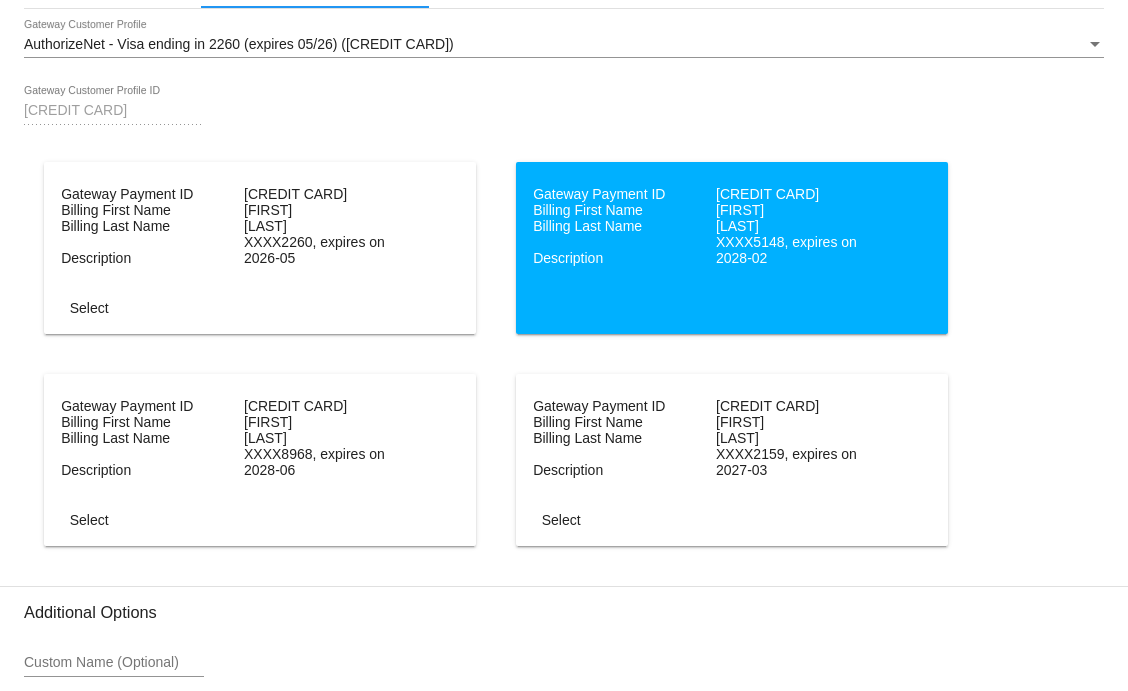 scroll, scrollTop: 2111, scrollLeft: 0, axis: vertical 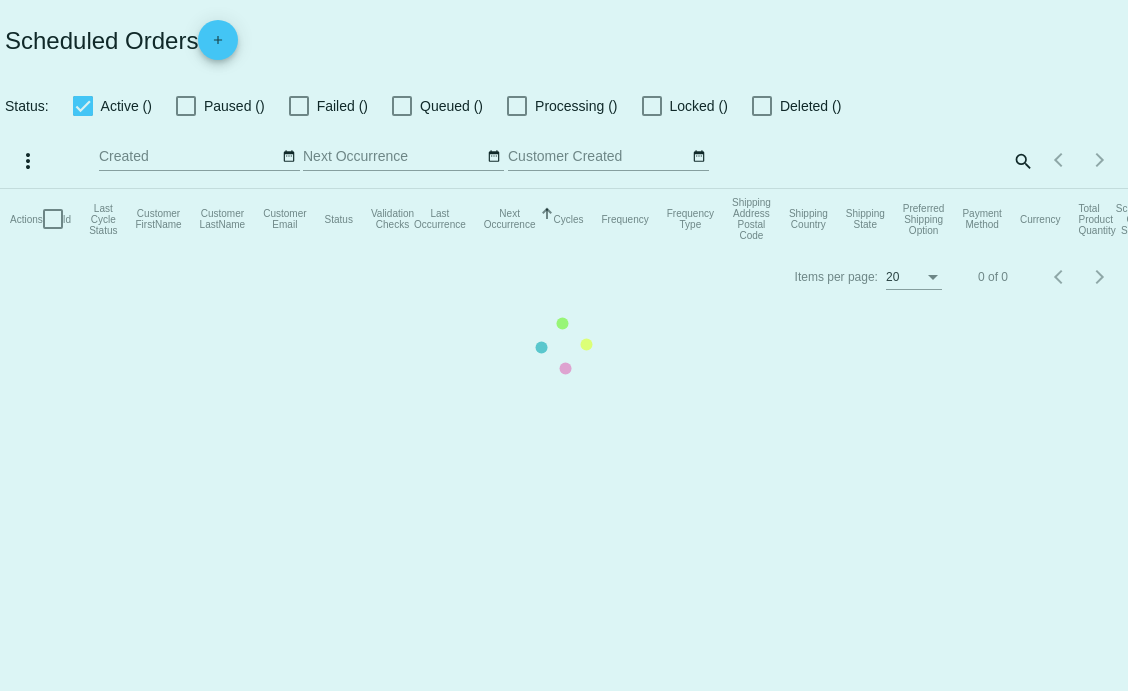 checkbox on "true" 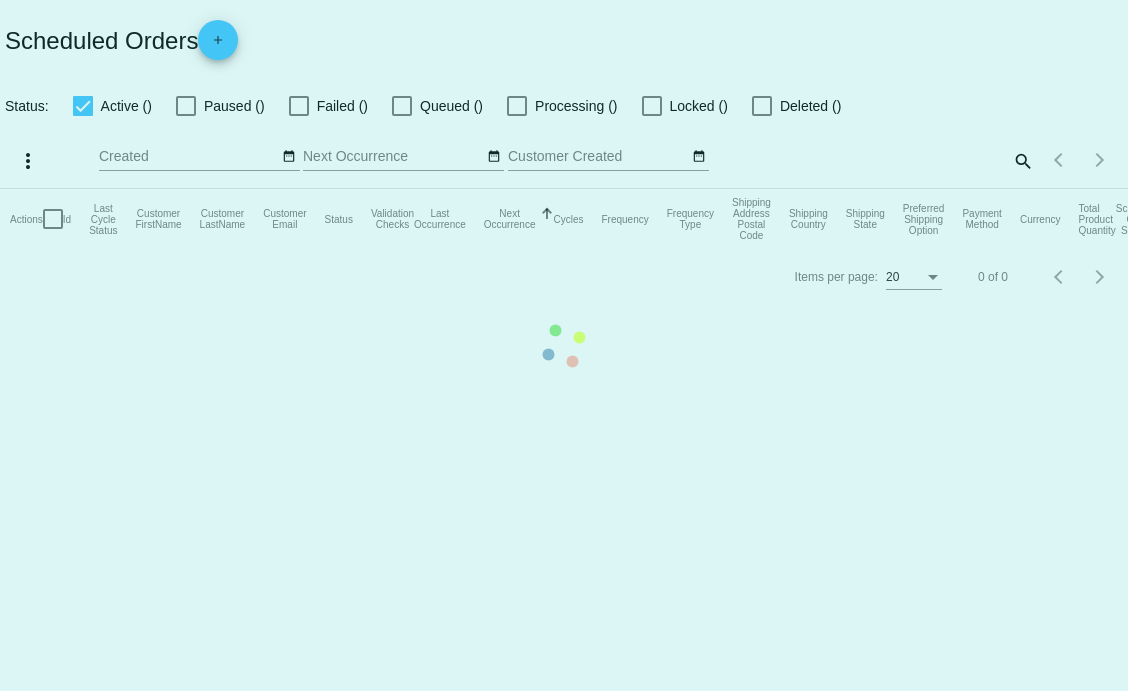 checkbox on "true" 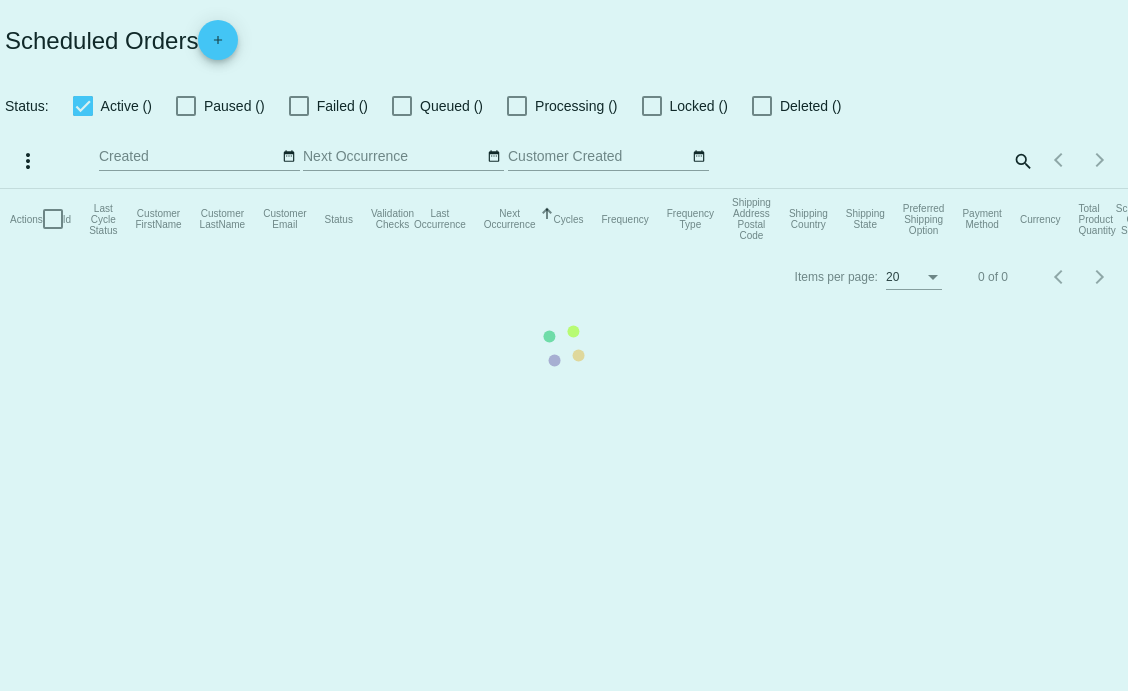 scroll, scrollTop: 0, scrollLeft: 0, axis: both 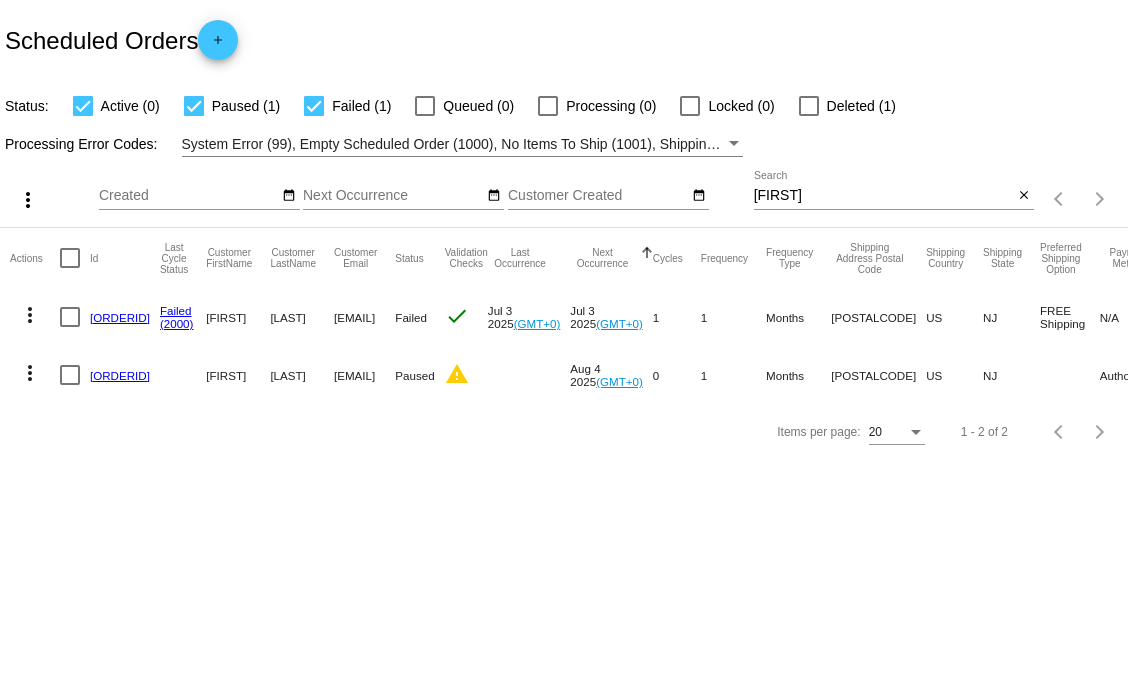 click on "944618" 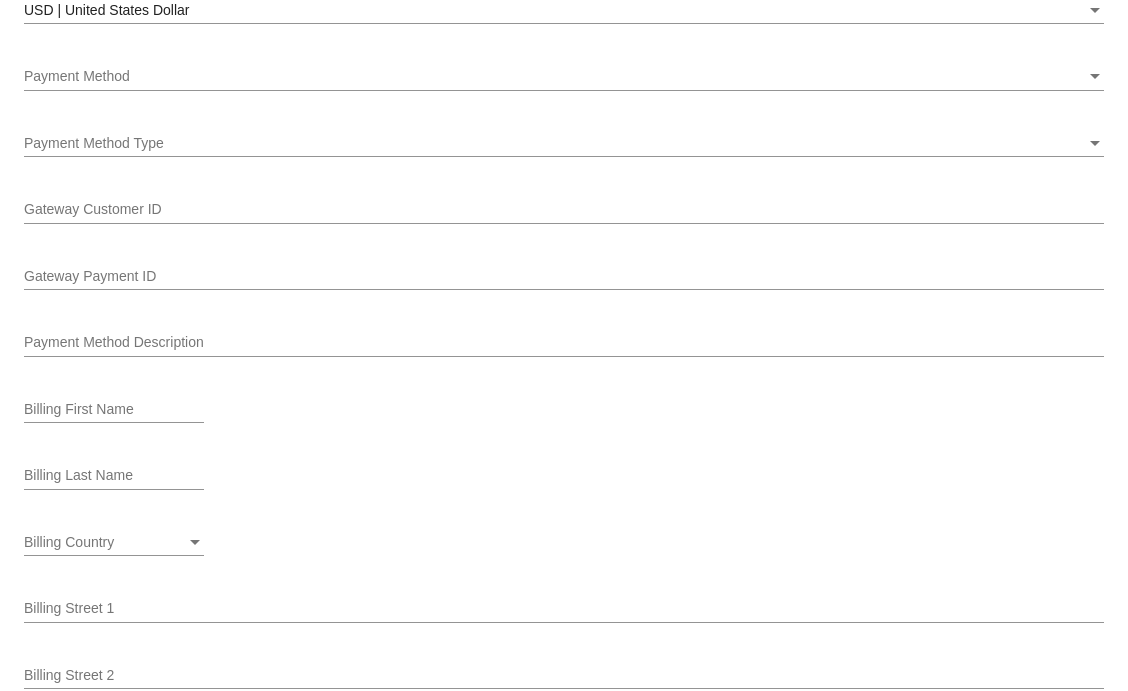 scroll, scrollTop: 2000, scrollLeft: 0, axis: vertical 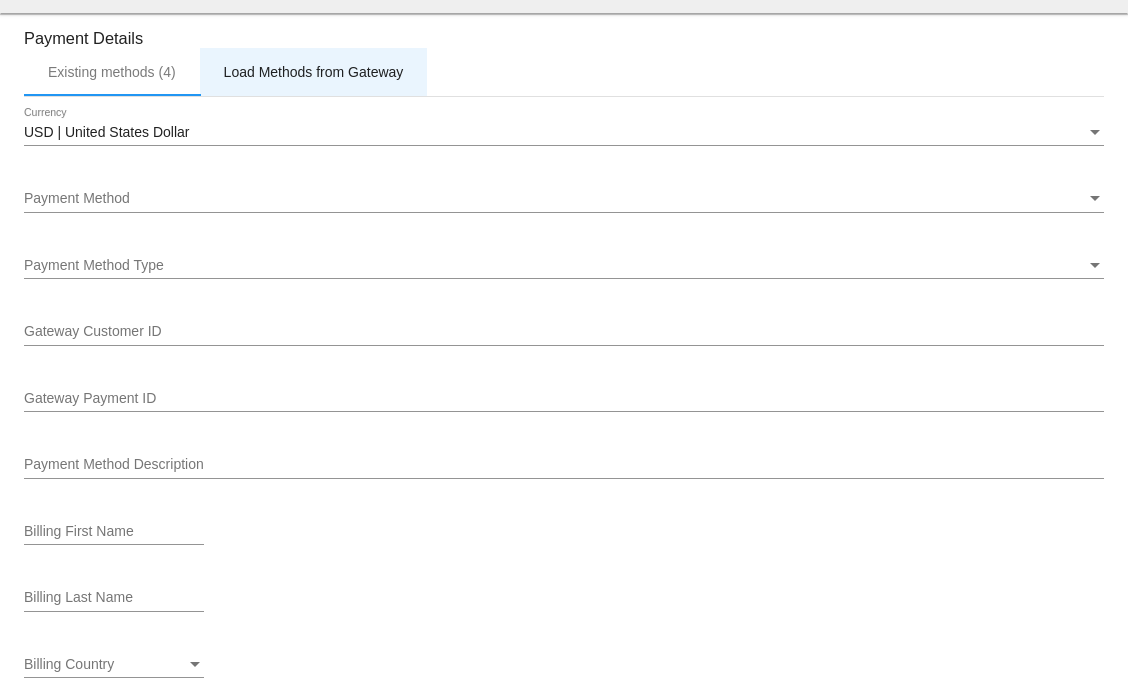 click on "Load Methods from Gateway" at bounding box center (314, 72) 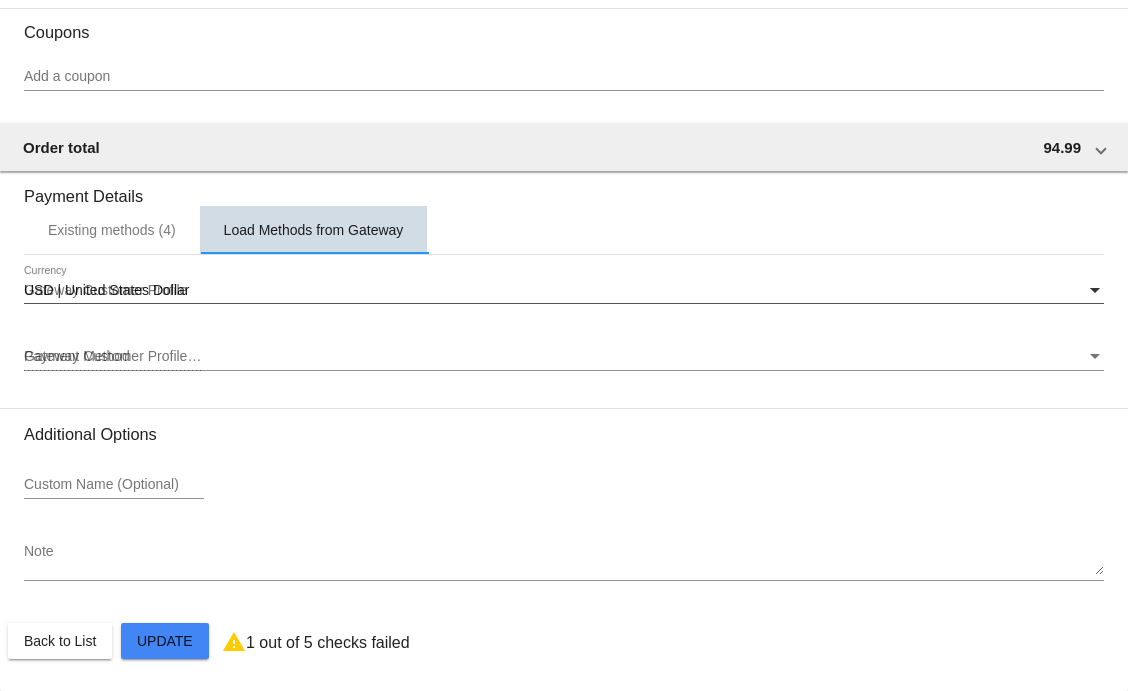 scroll, scrollTop: 1864, scrollLeft: 0, axis: vertical 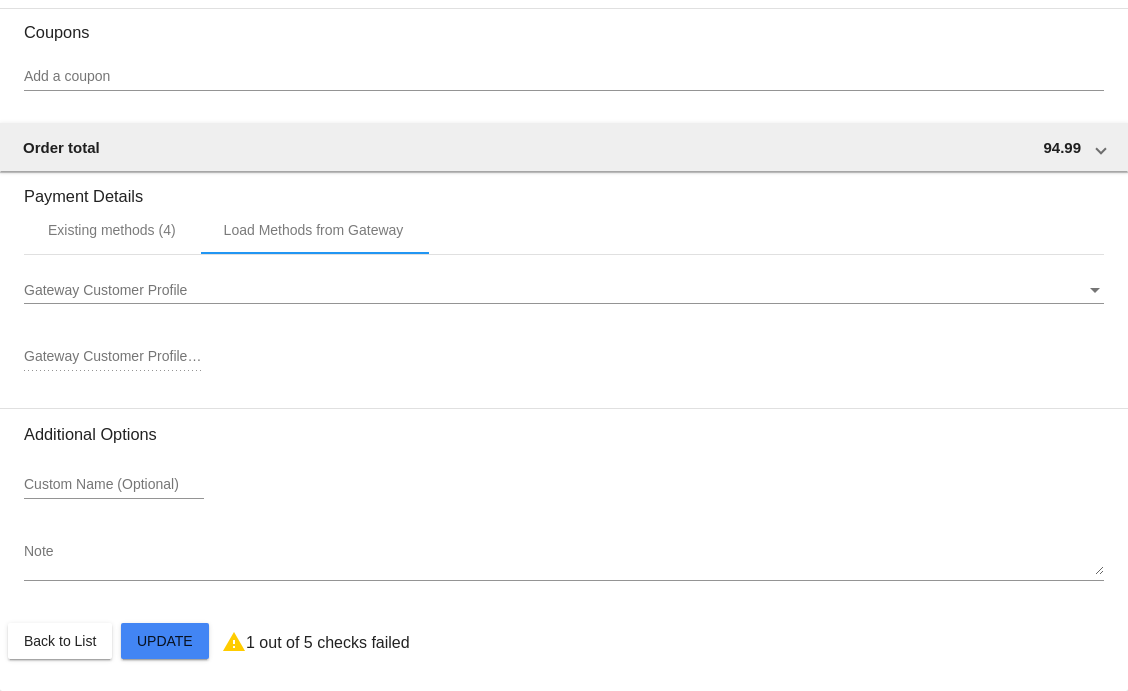 click on "Gateway Customer Profile" at bounding box center [555, 291] 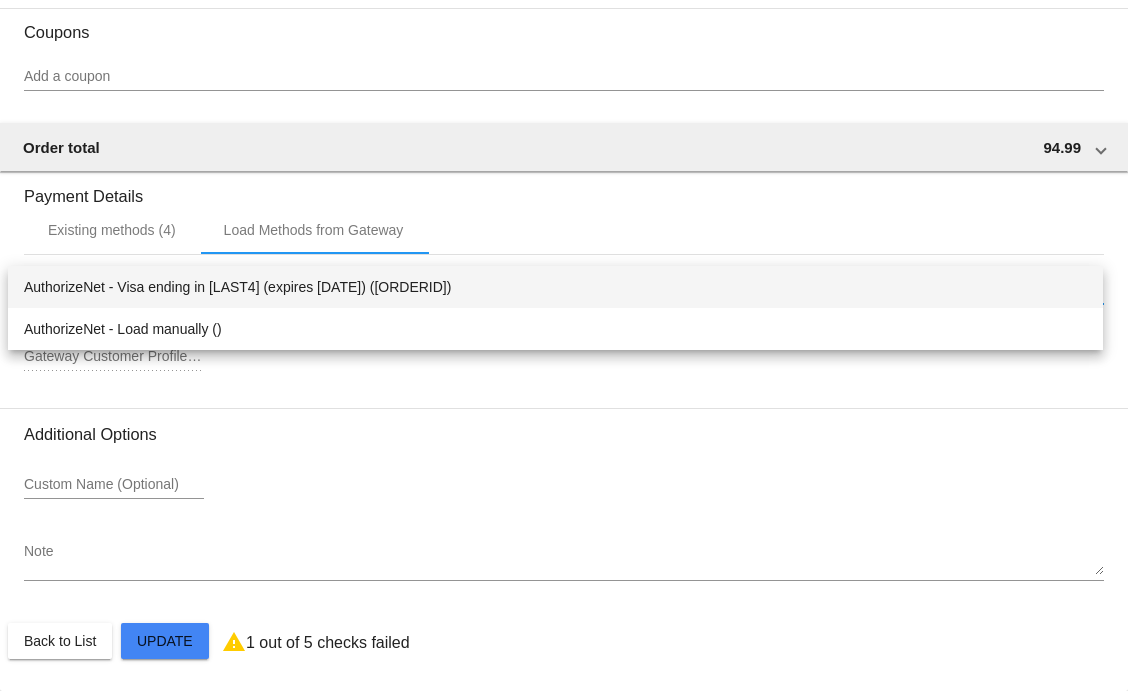 click on "AuthorizeNet - Visa ending in 2260 (expires 05/26) (1105197218)" at bounding box center (555, 287) 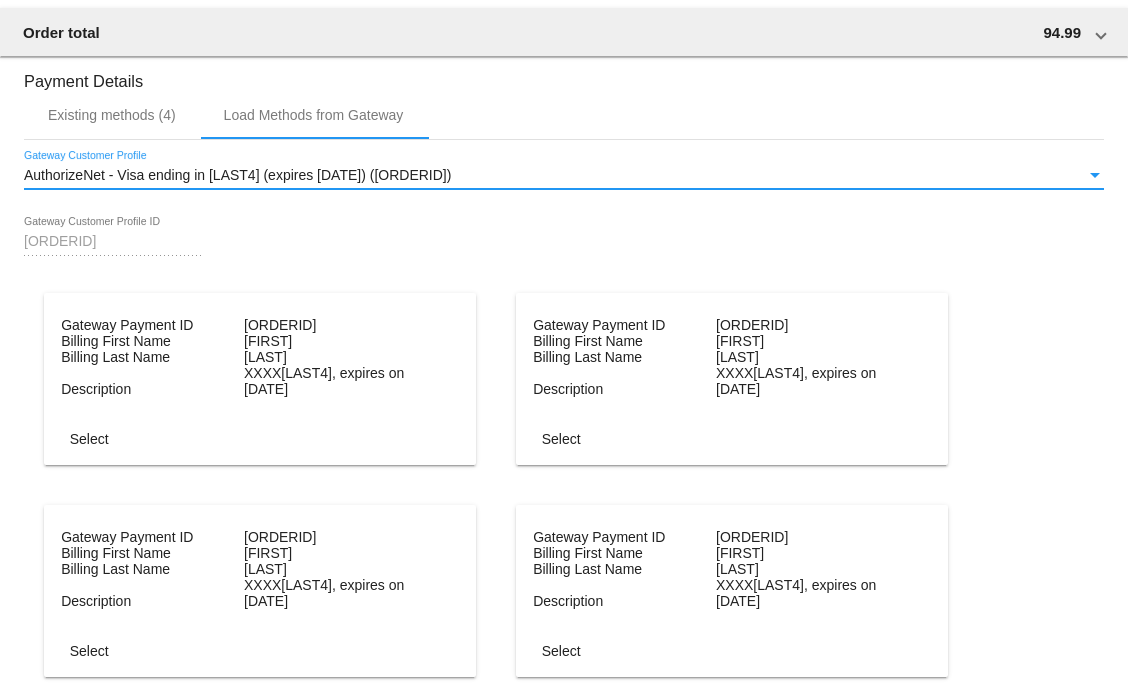 scroll, scrollTop: 1976, scrollLeft: 0, axis: vertical 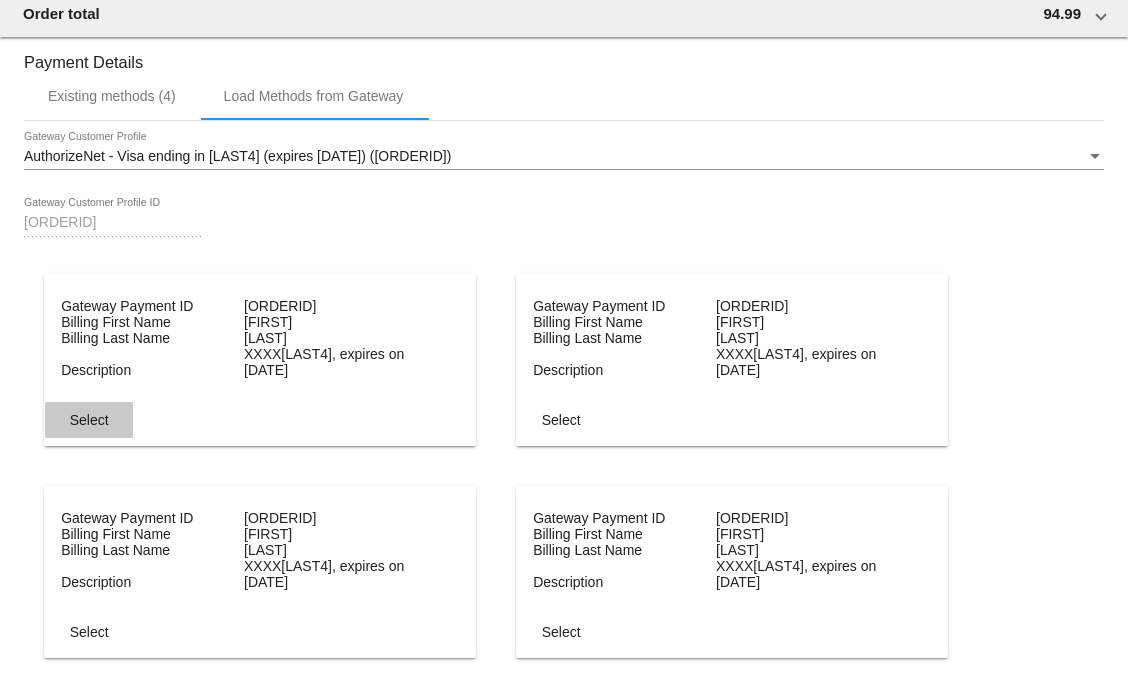 click on "Select" 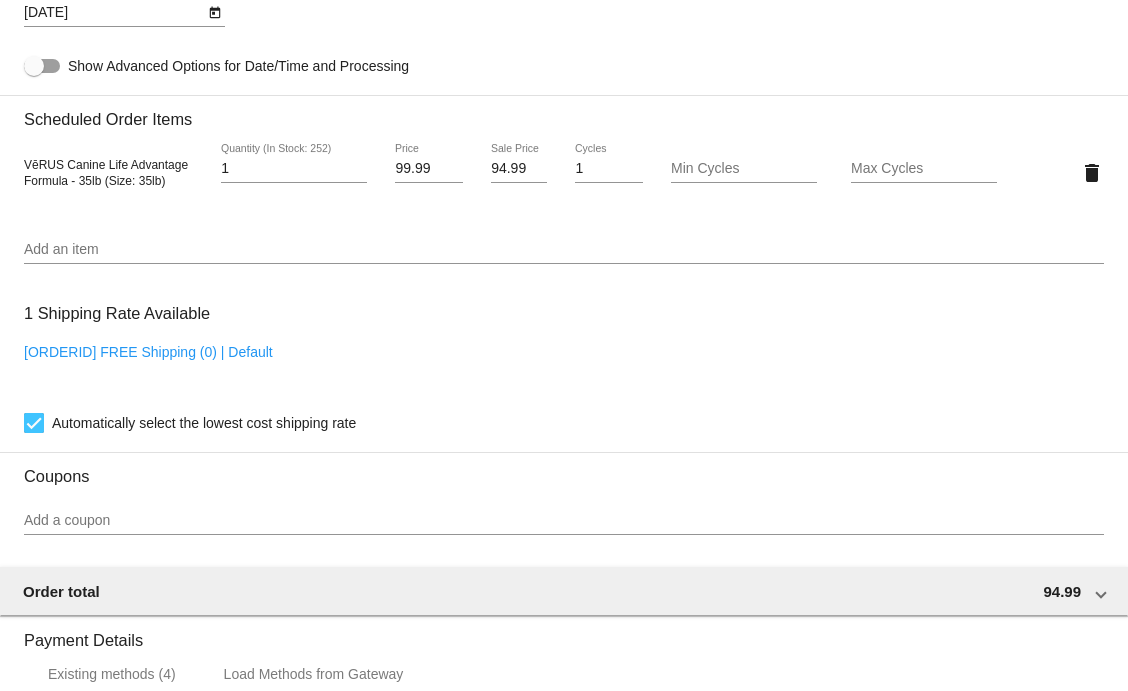 scroll, scrollTop: 1406, scrollLeft: 0, axis: vertical 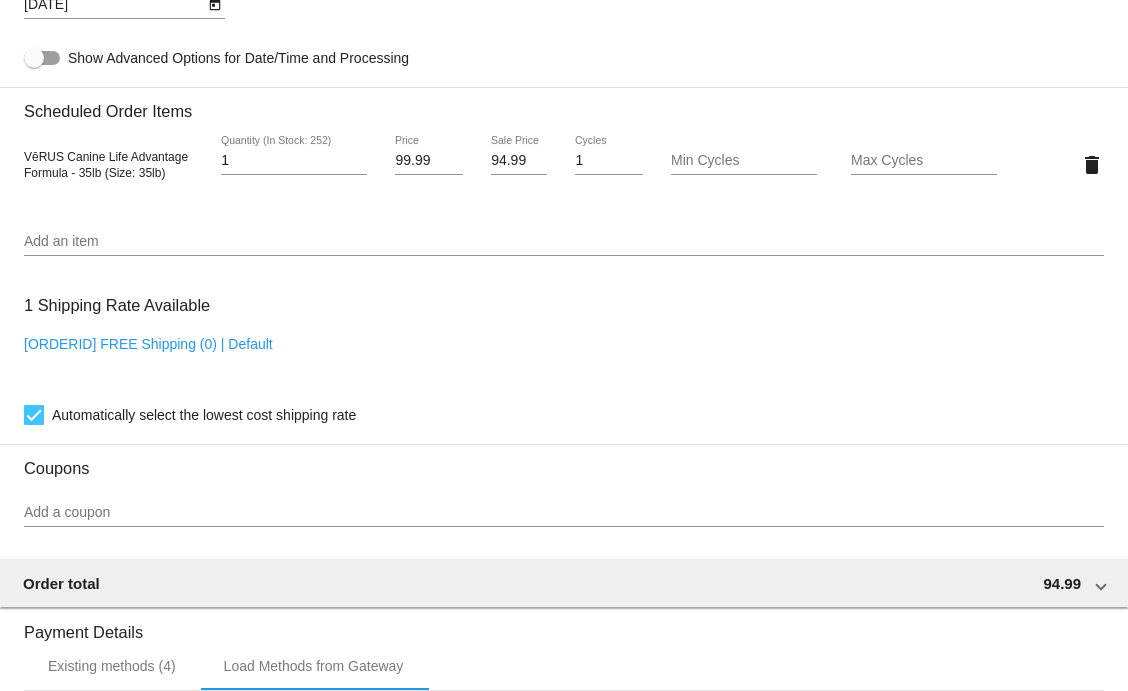 click on "Add a coupon" at bounding box center [564, 513] 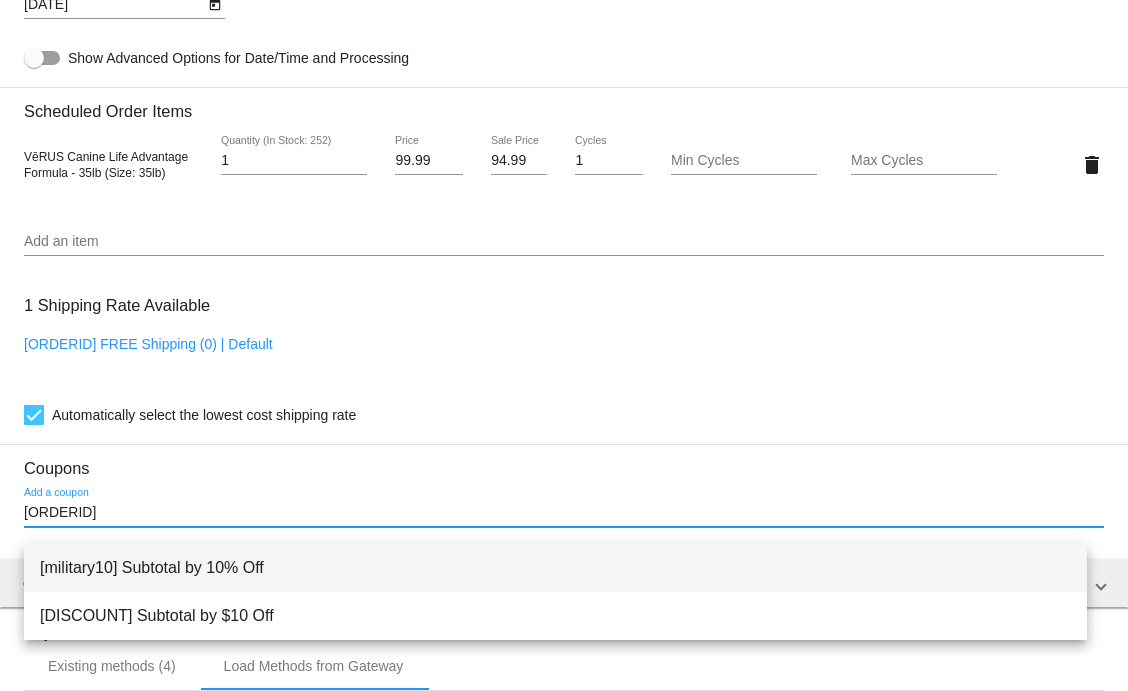type on "mil" 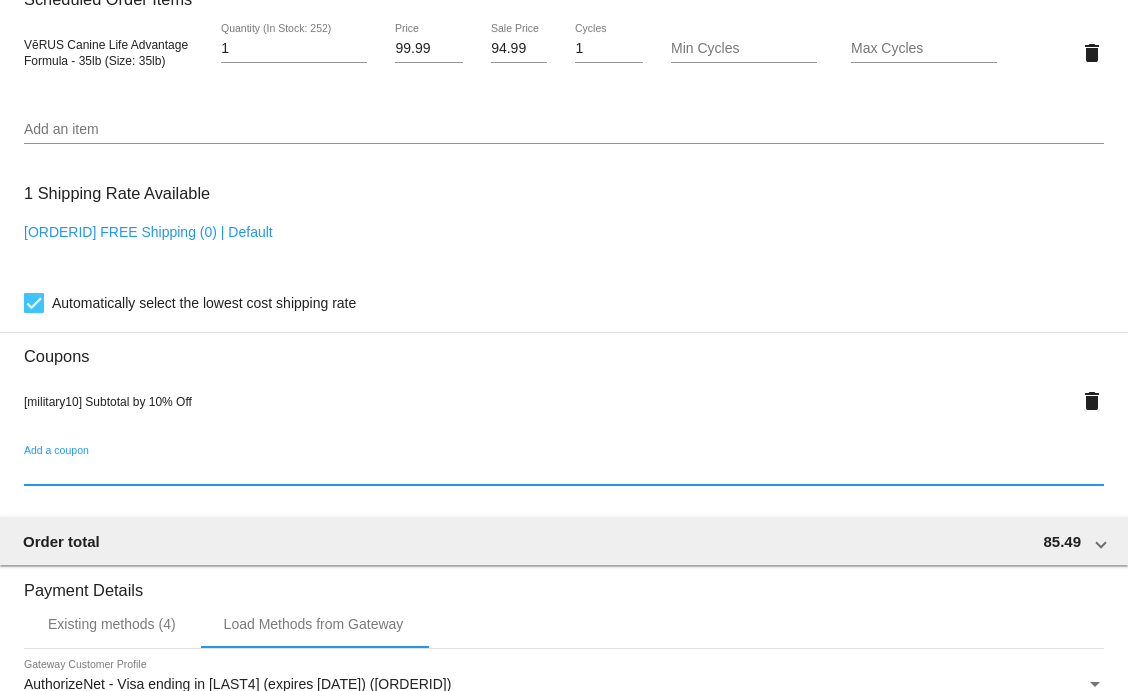 scroll, scrollTop: 1406, scrollLeft: 0, axis: vertical 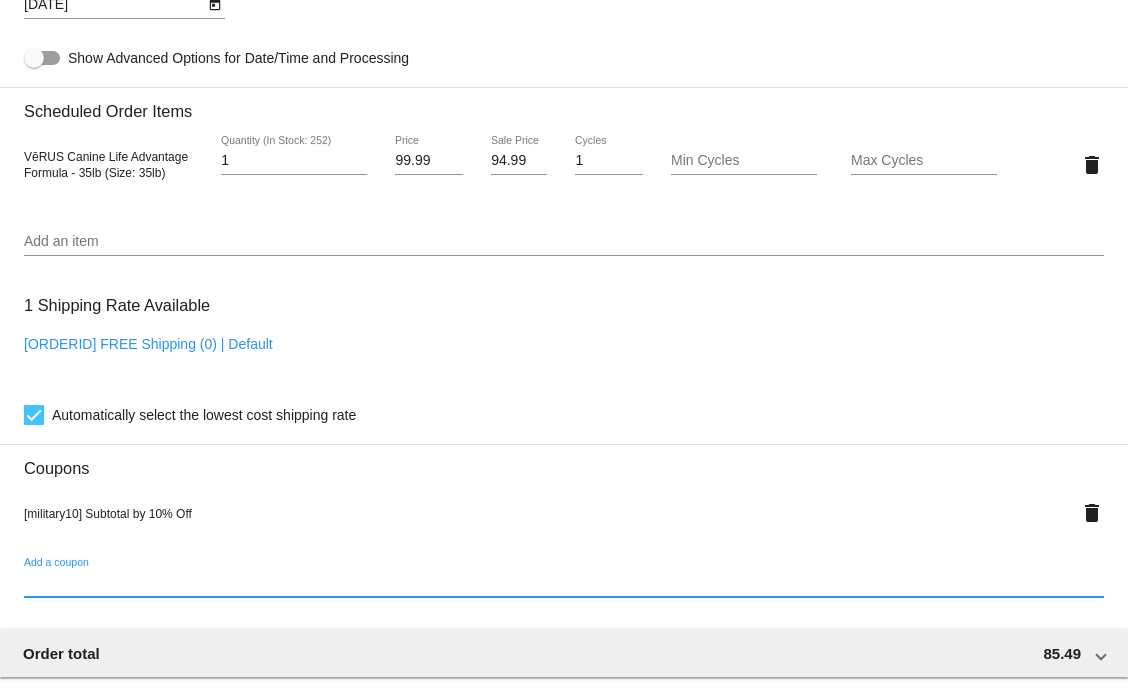 click on "94.99" at bounding box center (519, 161) 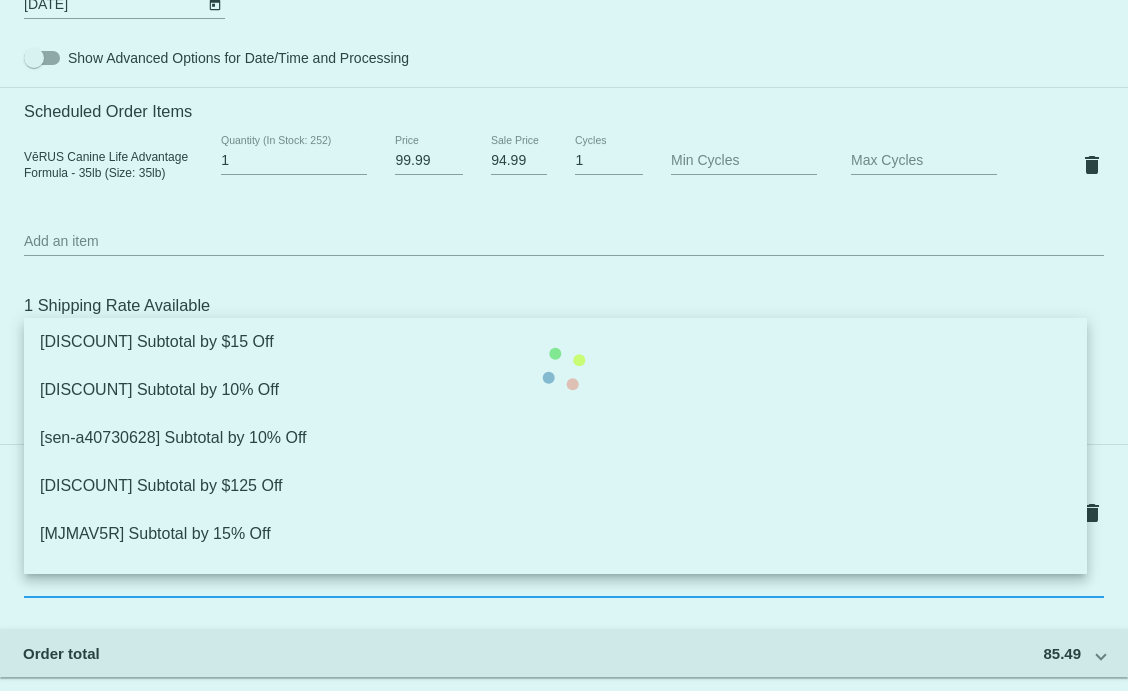 click on "Customer
6567788: Janice Stevens
Jazz1053@verizon.net
Customer Shipping
Enter Shipping Address Select A Saved Address (0)
Janice
Shipping First Name
Stevens
Shipping Last Name
US | USA
Shipping Country
70 Hopatcong Dr
Shipping Street 1
Shipping Street 2
Lawrence Township
Shipping City
NJ | New Jersey
Shipping State
08648
Shipping Postcode
Scheduled Order Details
Frequency:
Every 1 months
Failed
Status 1" 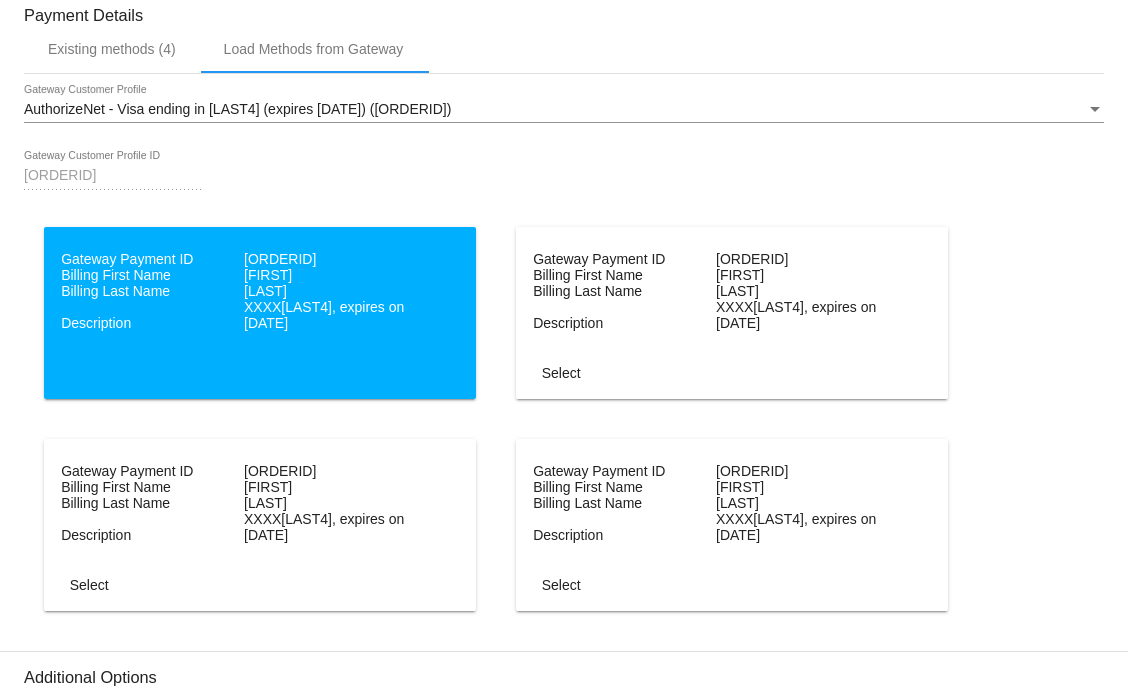 scroll, scrollTop: 2365, scrollLeft: 0, axis: vertical 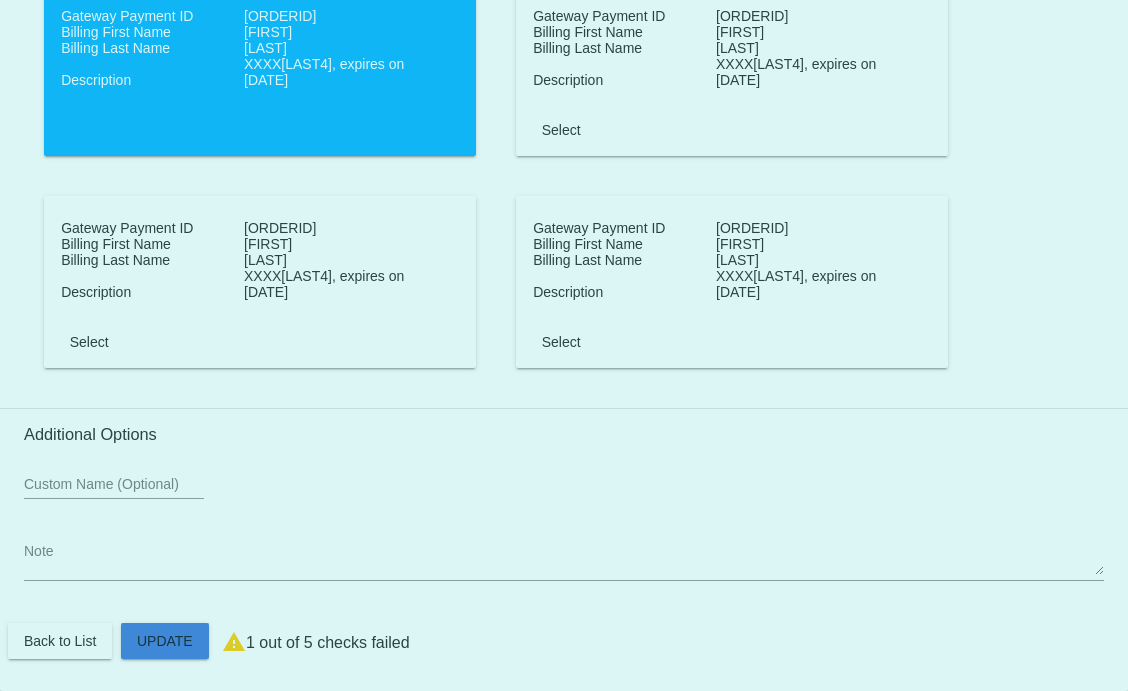 click on "Customer
6567788: Janice Stevens
Jazz1053@verizon.net
Customer Shipping
Enter Shipping Address Select A Saved Address (0)
Janice
Shipping First Name
Stevens
Shipping Last Name
US | USA
Shipping Country
70 Hopatcong Dr
Shipping Street 1
Shipping Street 2
Lawrence Township
Shipping City
NJ | New Jersey
Shipping State
08648
Shipping Postcode
Scheduled Order Details
Frequency:
Every 1 months
Failed
Status 1" 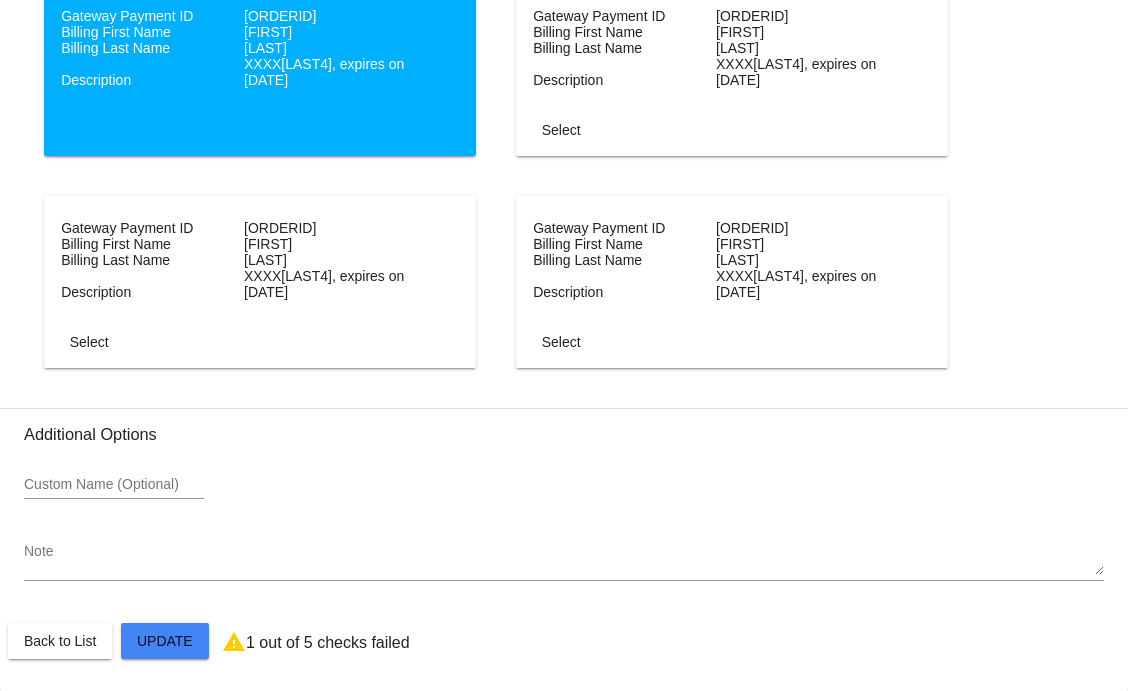 scroll, scrollTop: 2323, scrollLeft: 0, axis: vertical 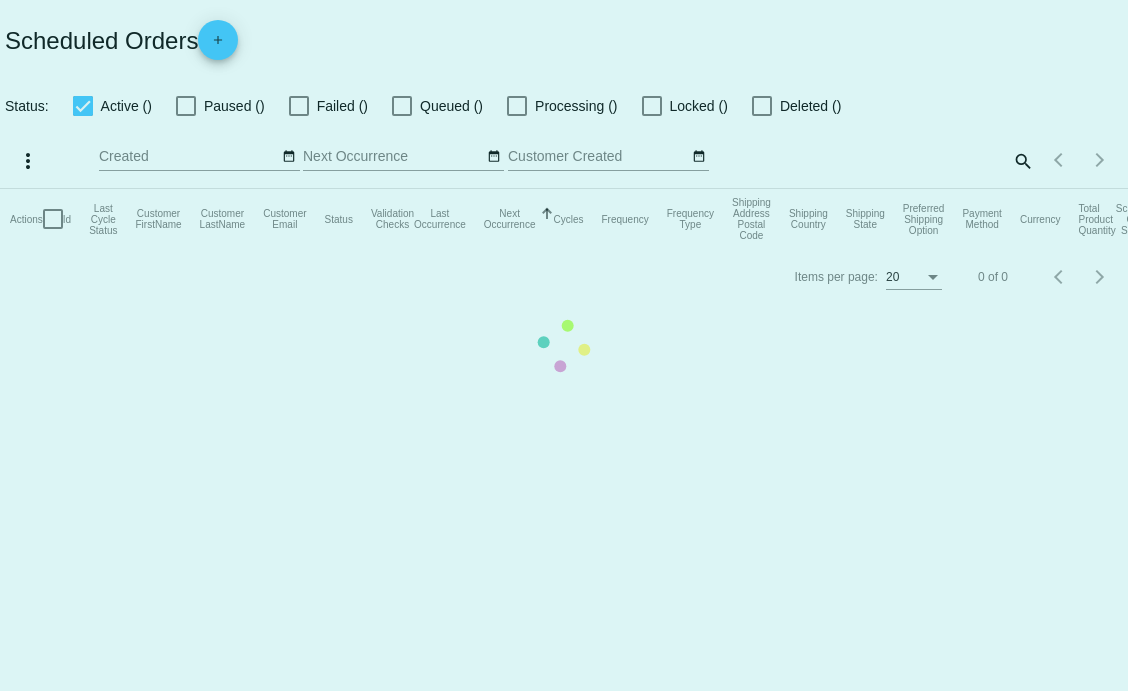 checkbox on "true" 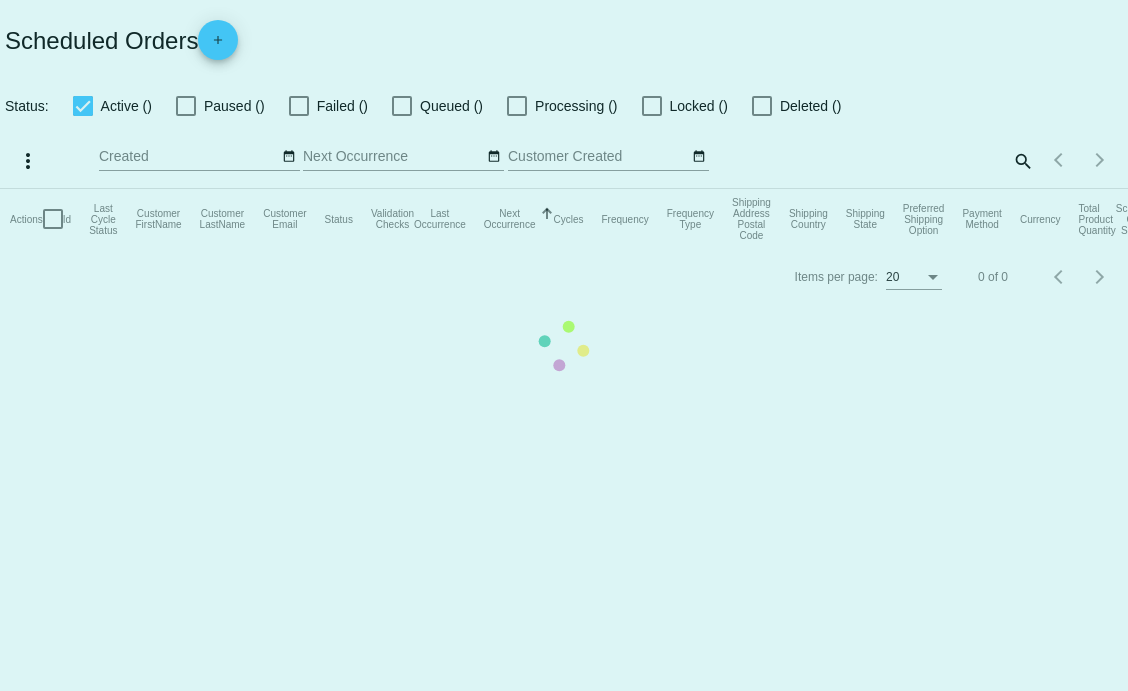 checkbox on "true" 